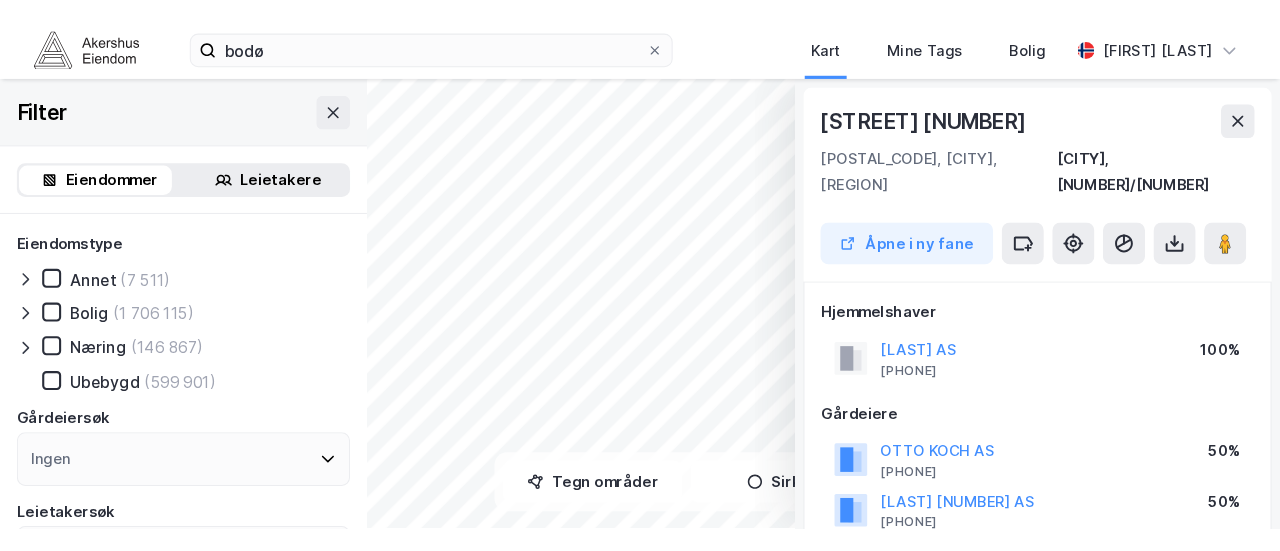 scroll, scrollTop: 0, scrollLeft: 0, axis: both 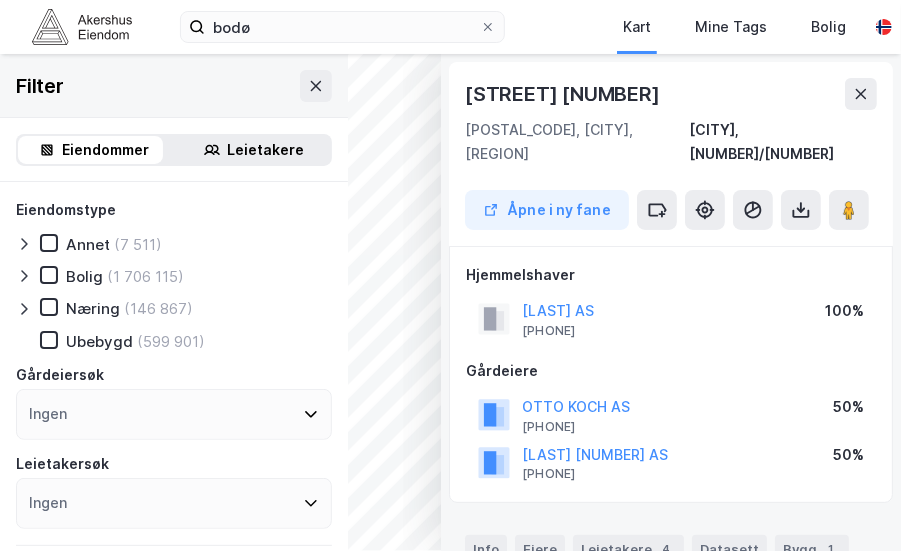 click 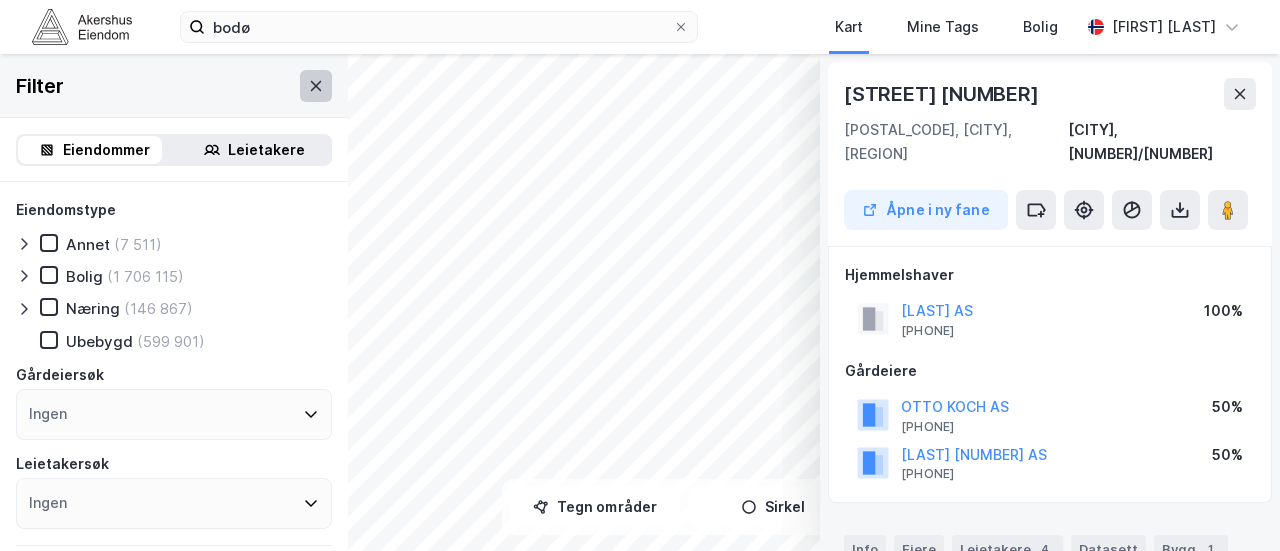click at bounding box center (316, 86) 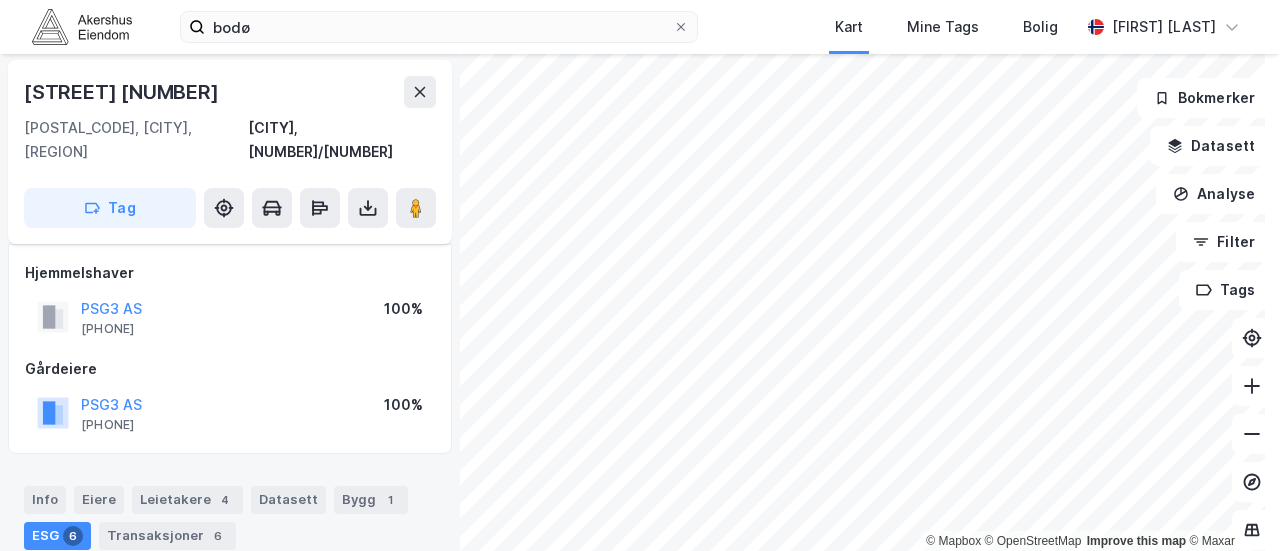 scroll, scrollTop: 0, scrollLeft: 0, axis: both 